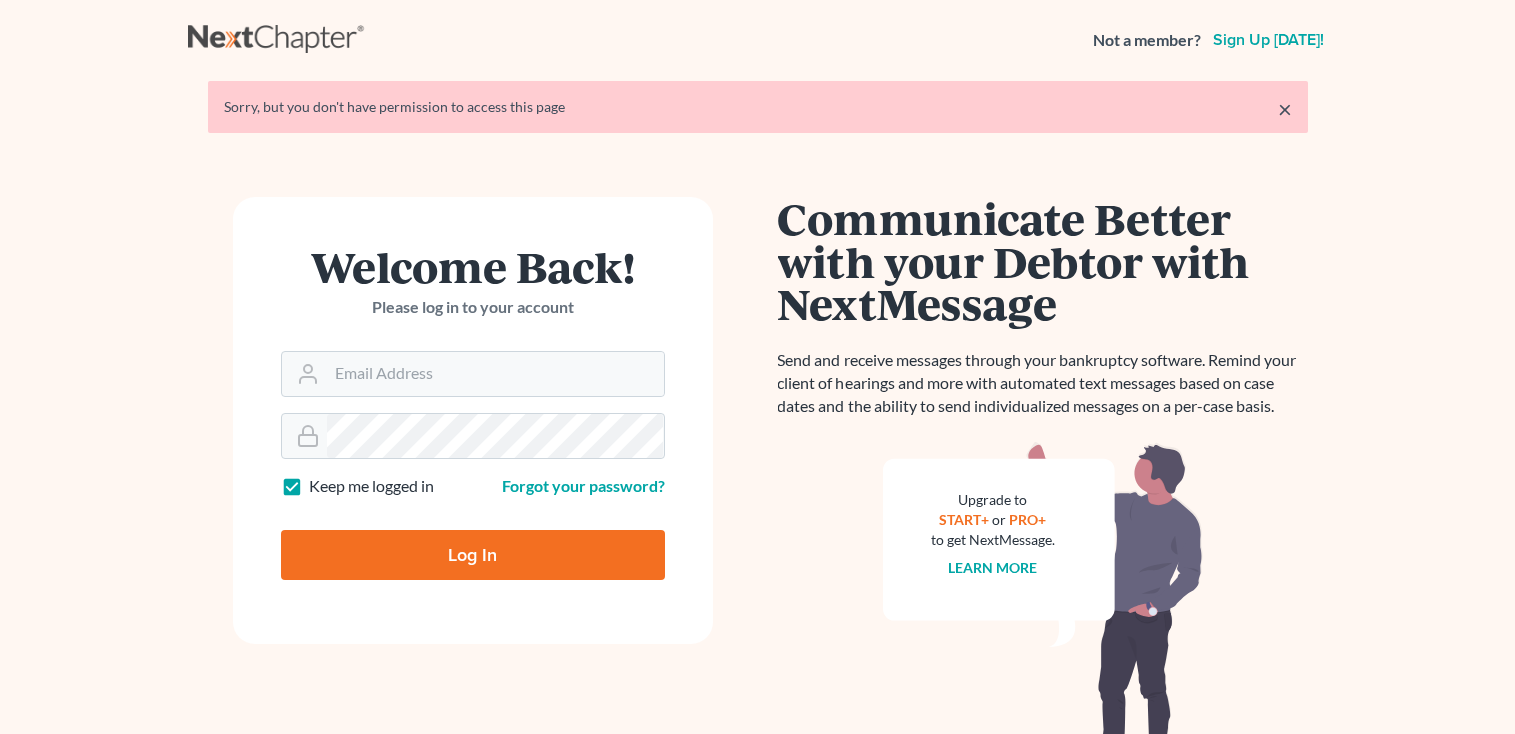 scroll, scrollTop: 0, scrollLeft: 0, axis: both 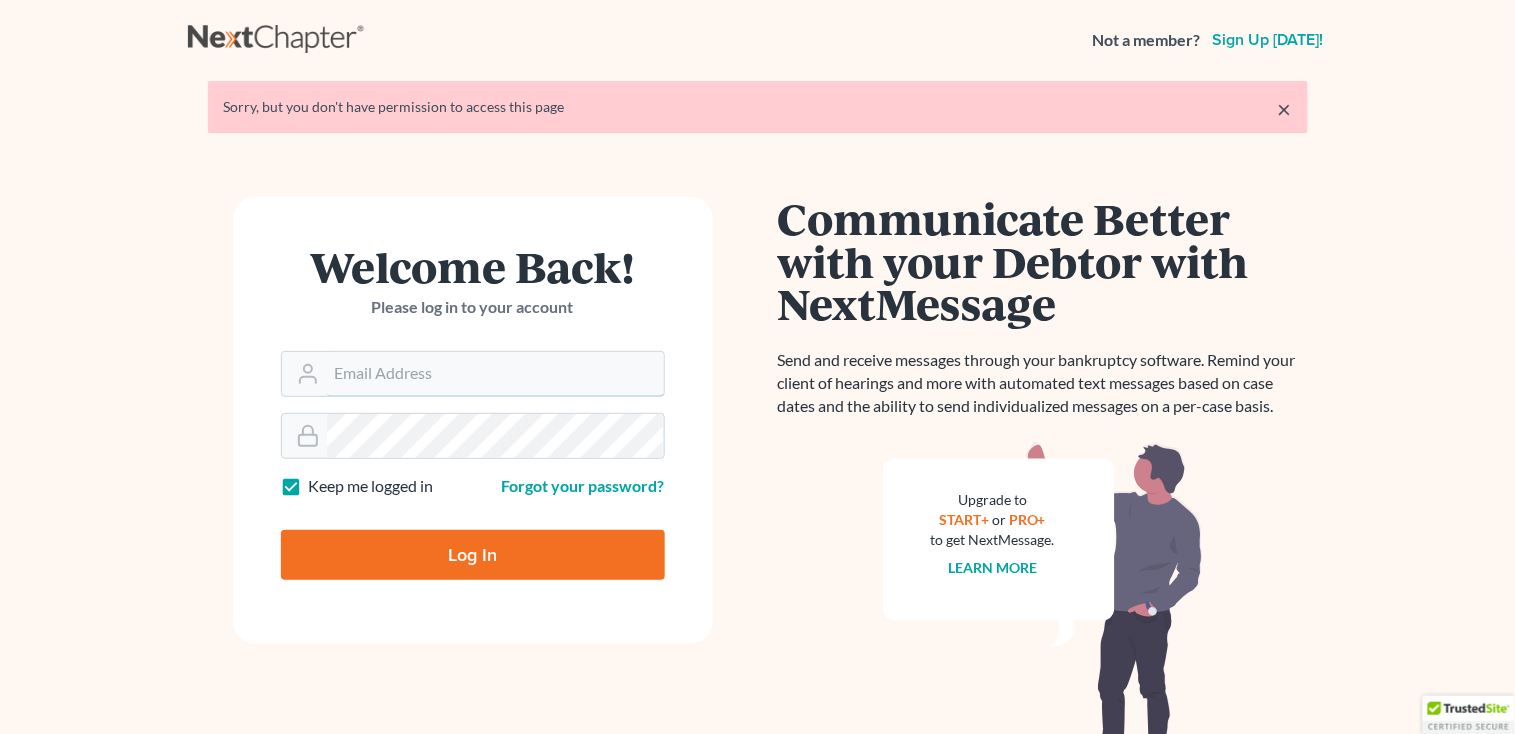 type on "[PERSON_NAME][EMAIL_ADDRESS][DOMAIN_NAME]" 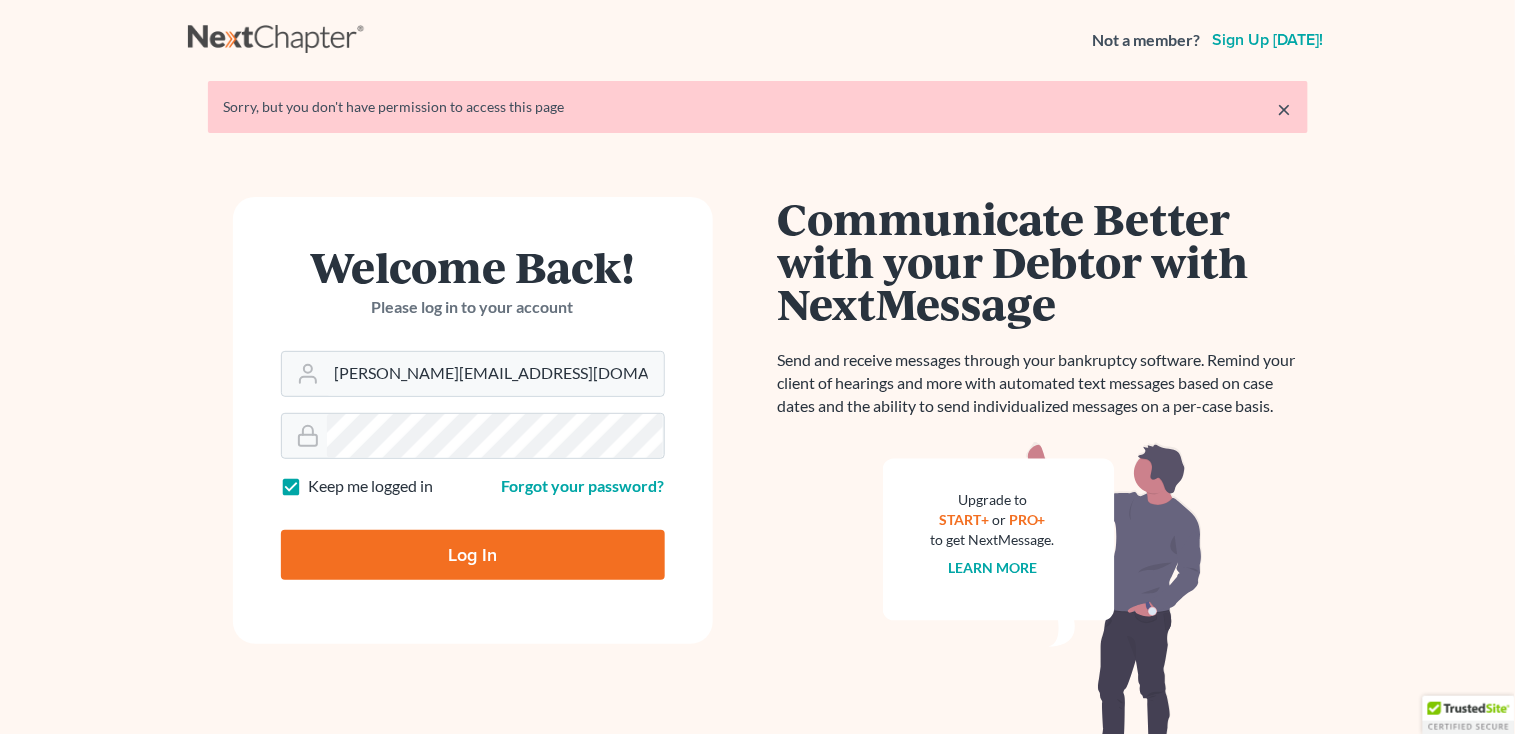 click on "Log In" at bounding box center [473, 555] 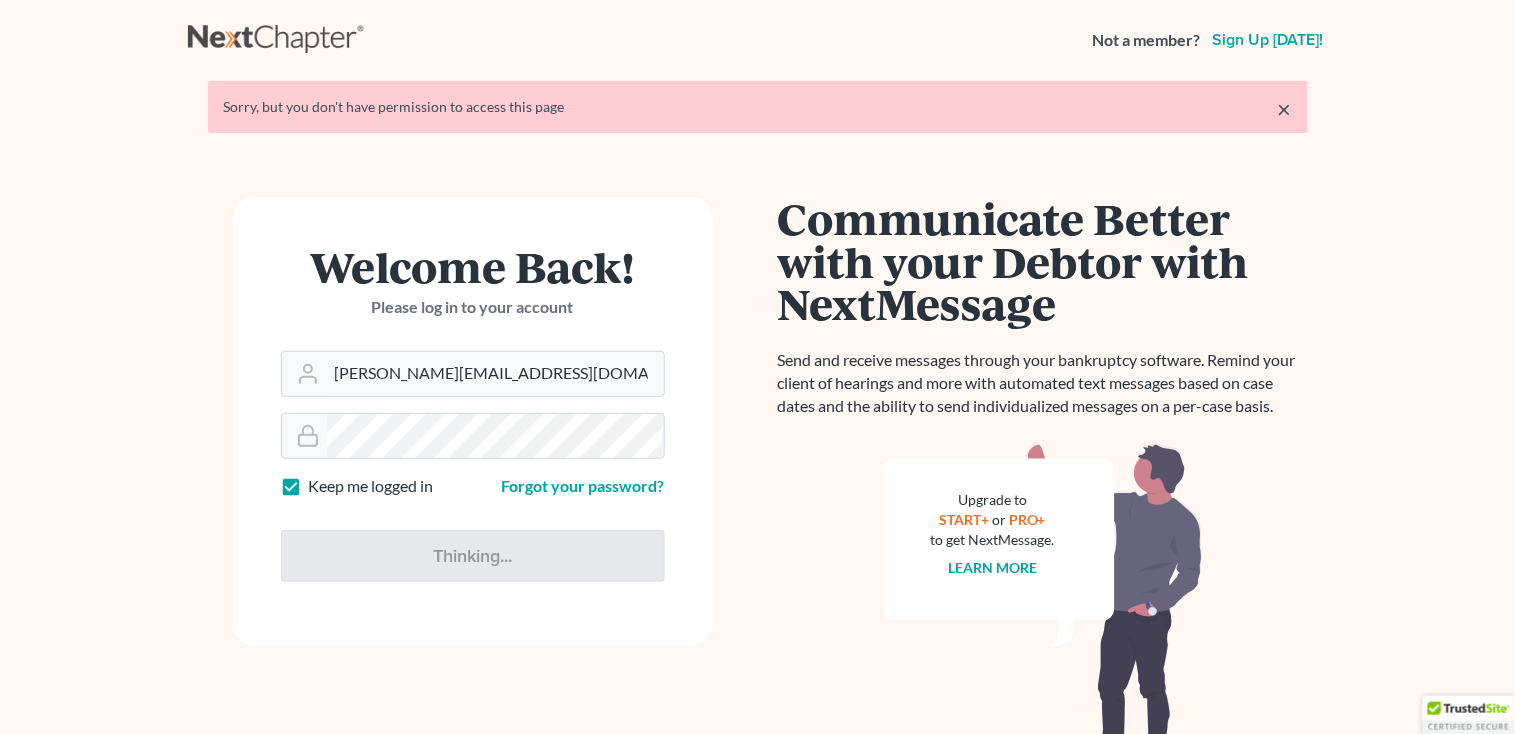 type on "Thinking..." 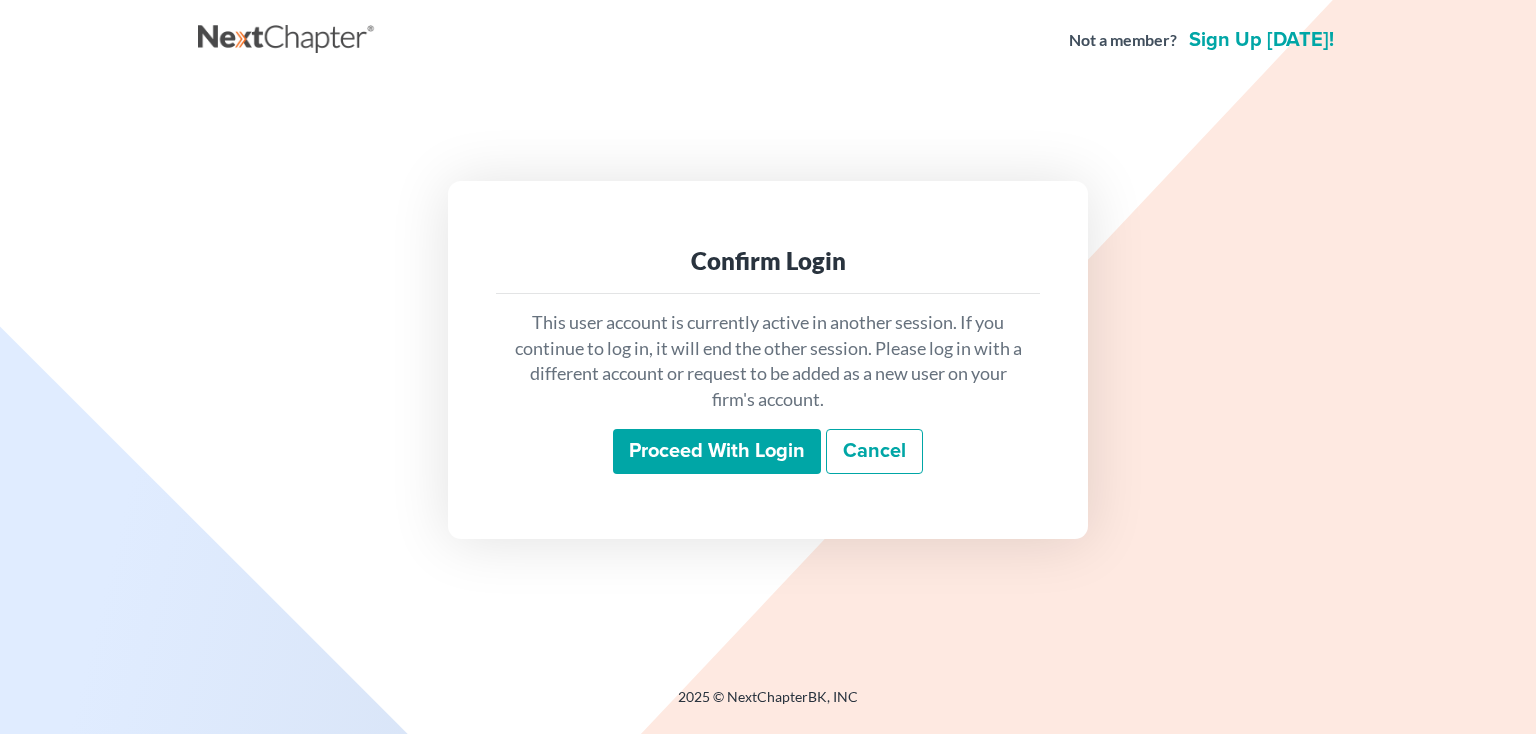 scroll, scrollTop: 0, scrollLeft: 0, axis: both 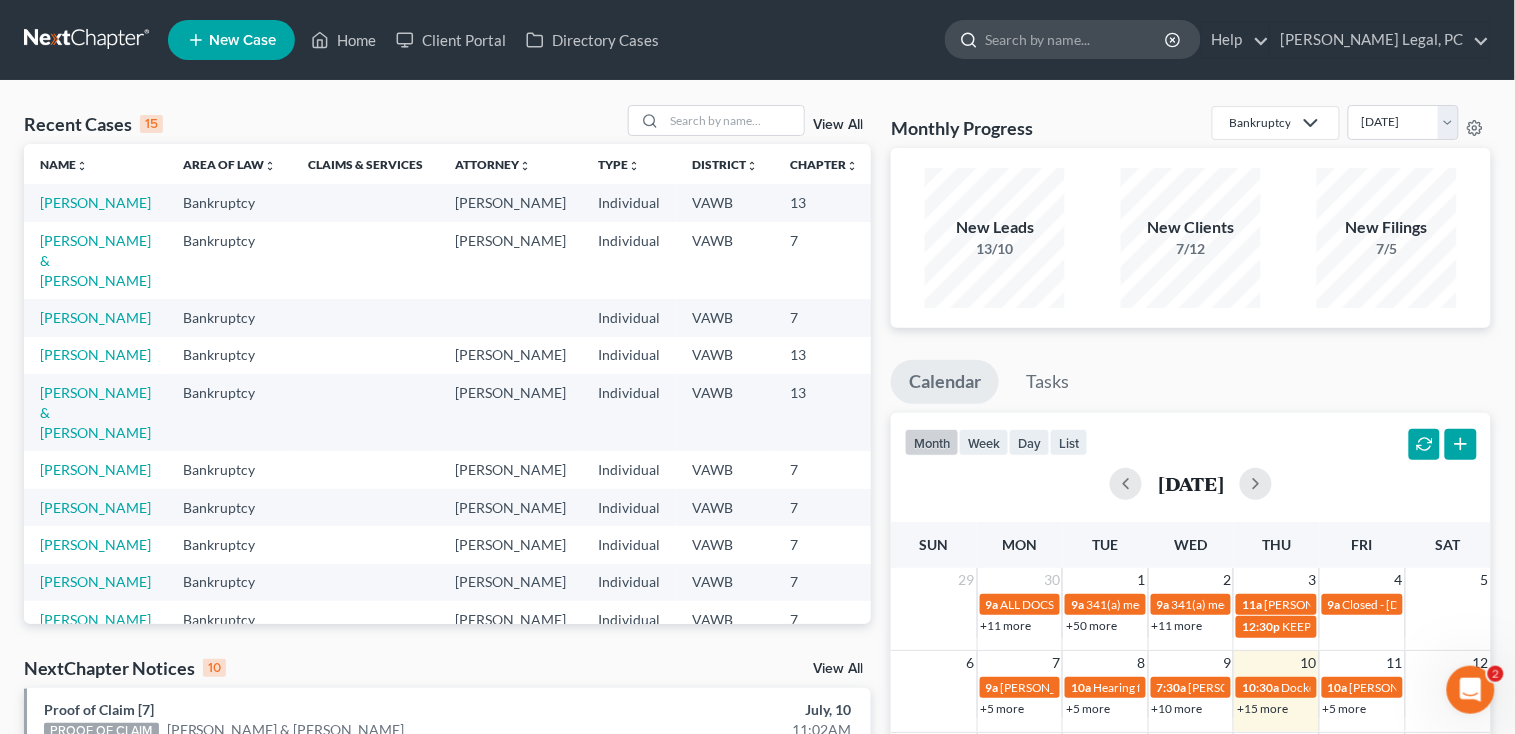 click at bounding box center (1076, 39) 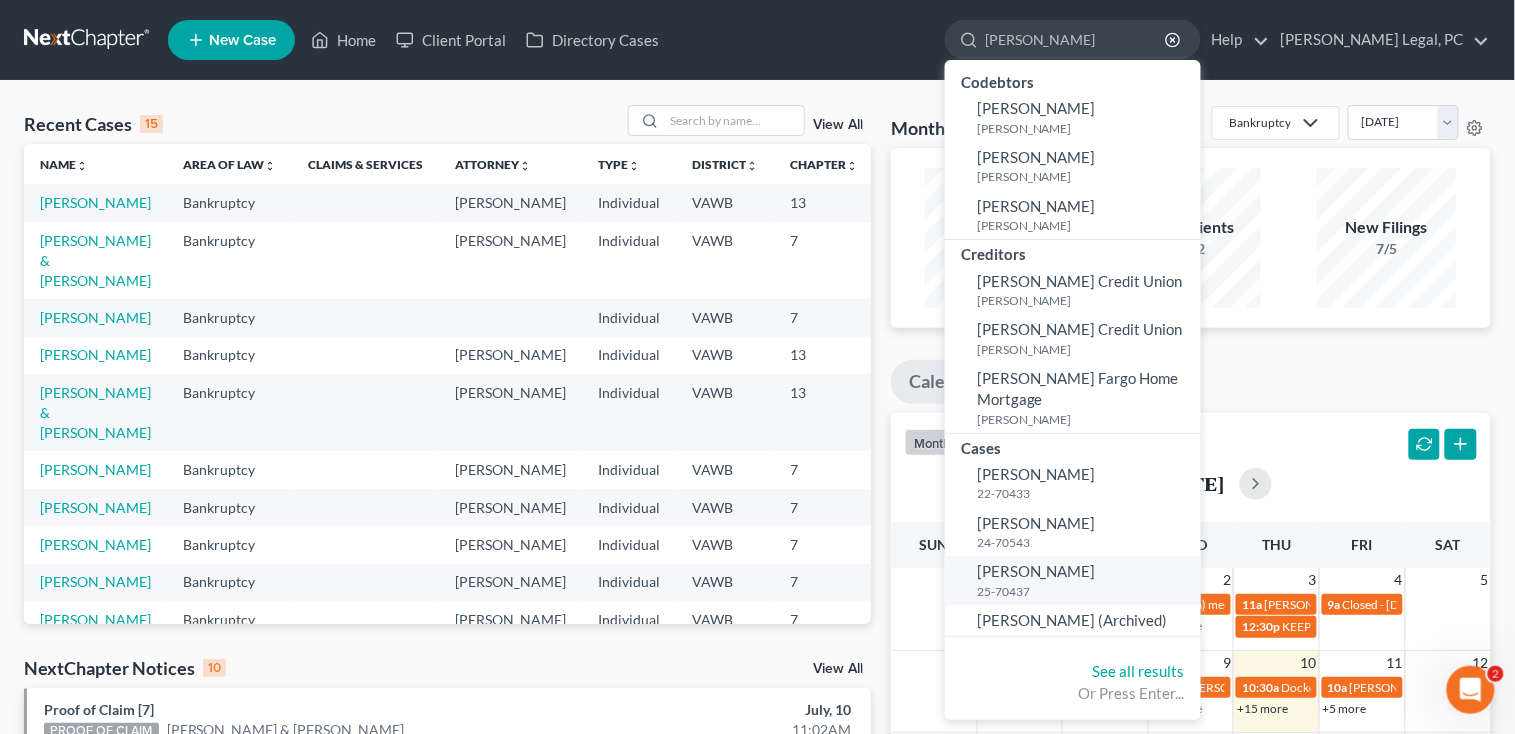type on "YATES" 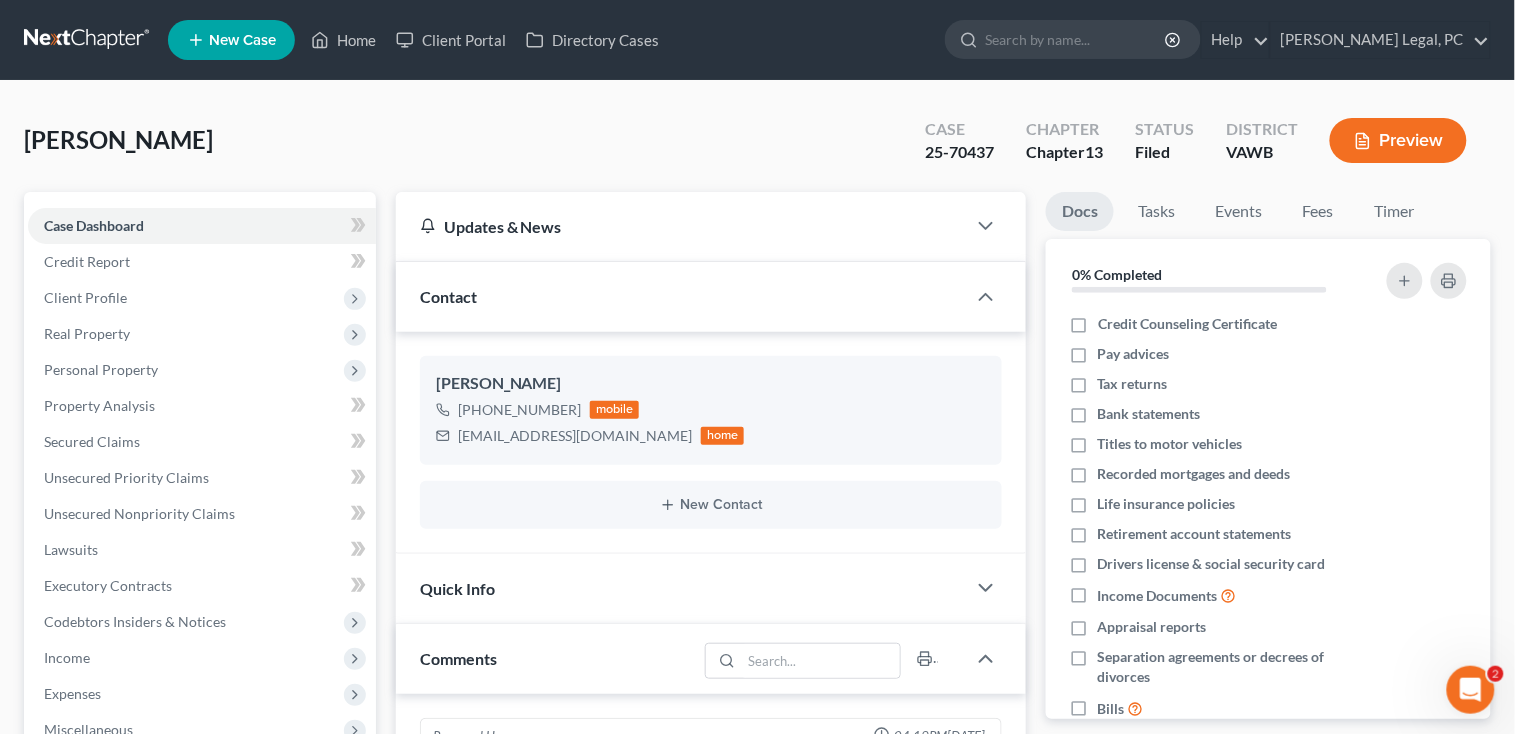 scroll, scrollTop: 2277, scrollLeft: 0, axis: vertical 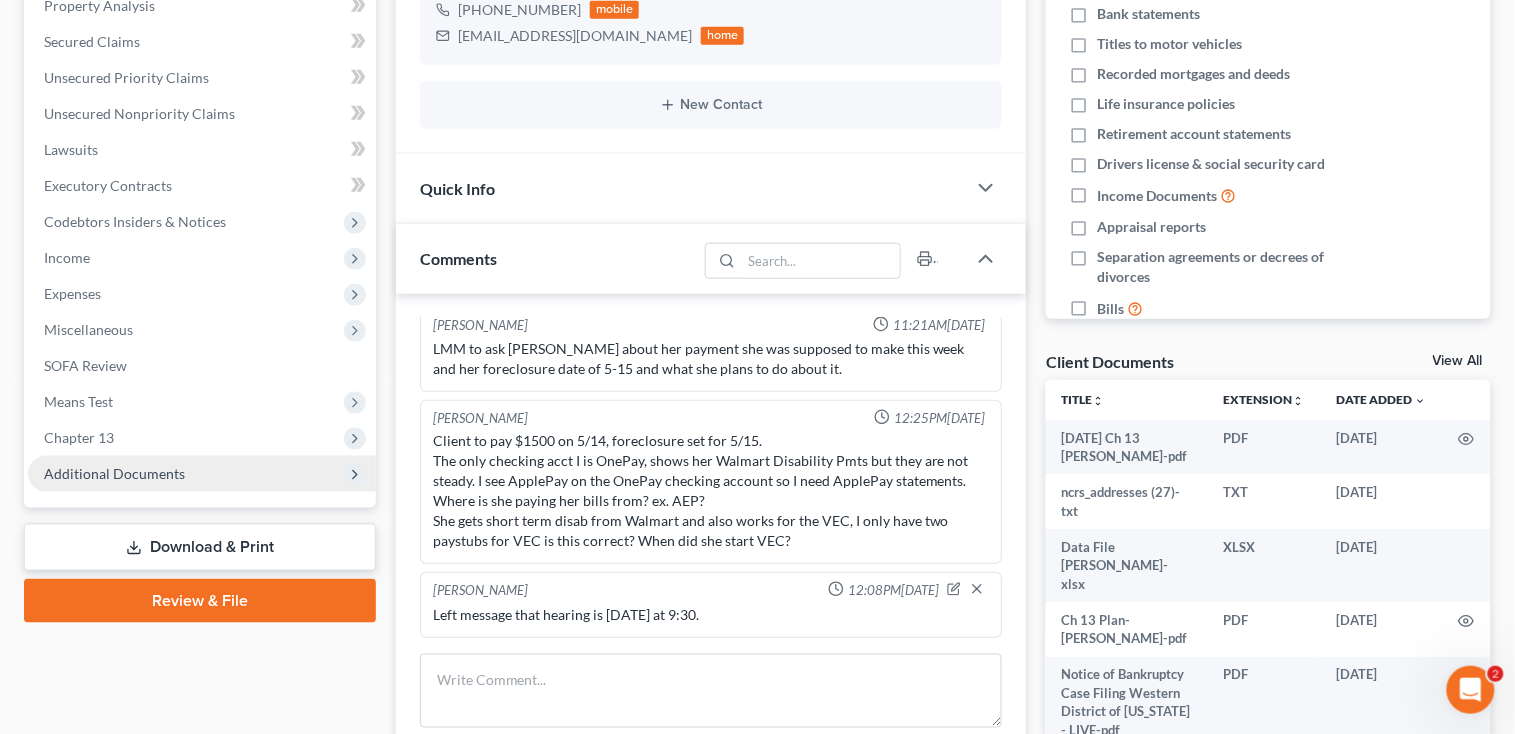 click on "Additional Documents" at bounding box center (114, 473) 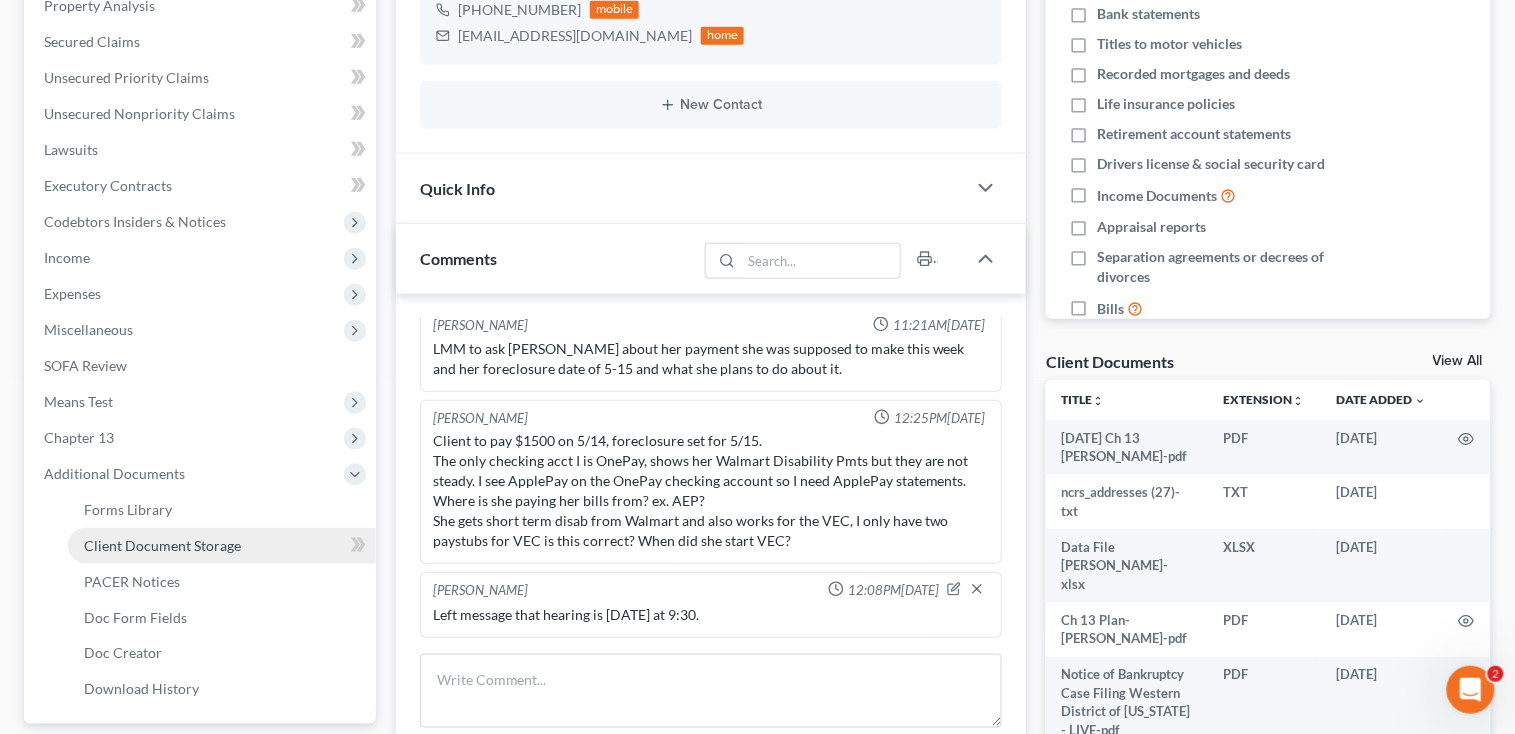 click on "Client Document Storage" at bounding box center (162, 545) 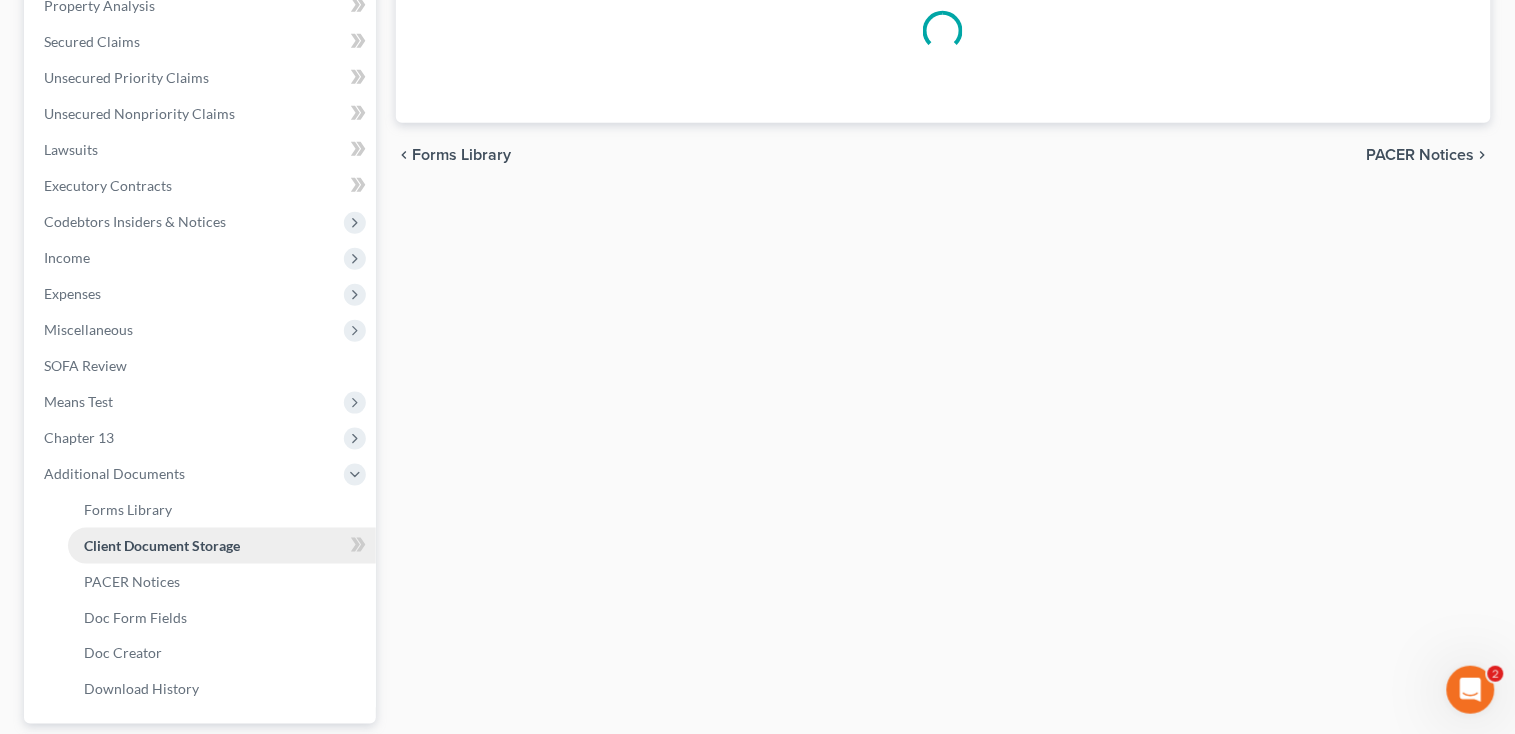 scroll, scrollTop: 290, scrollLeft: 0, axis: vertical 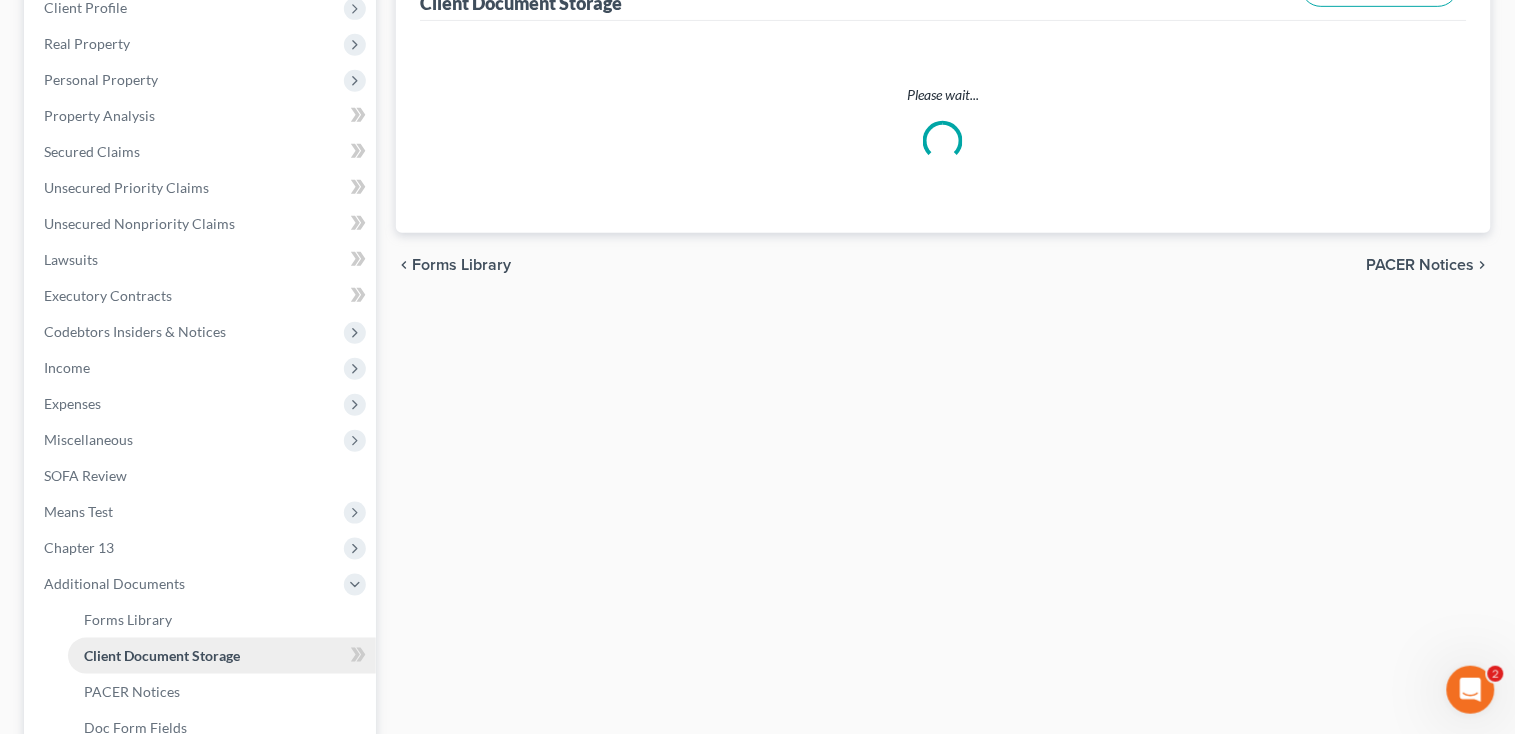 select on "0" 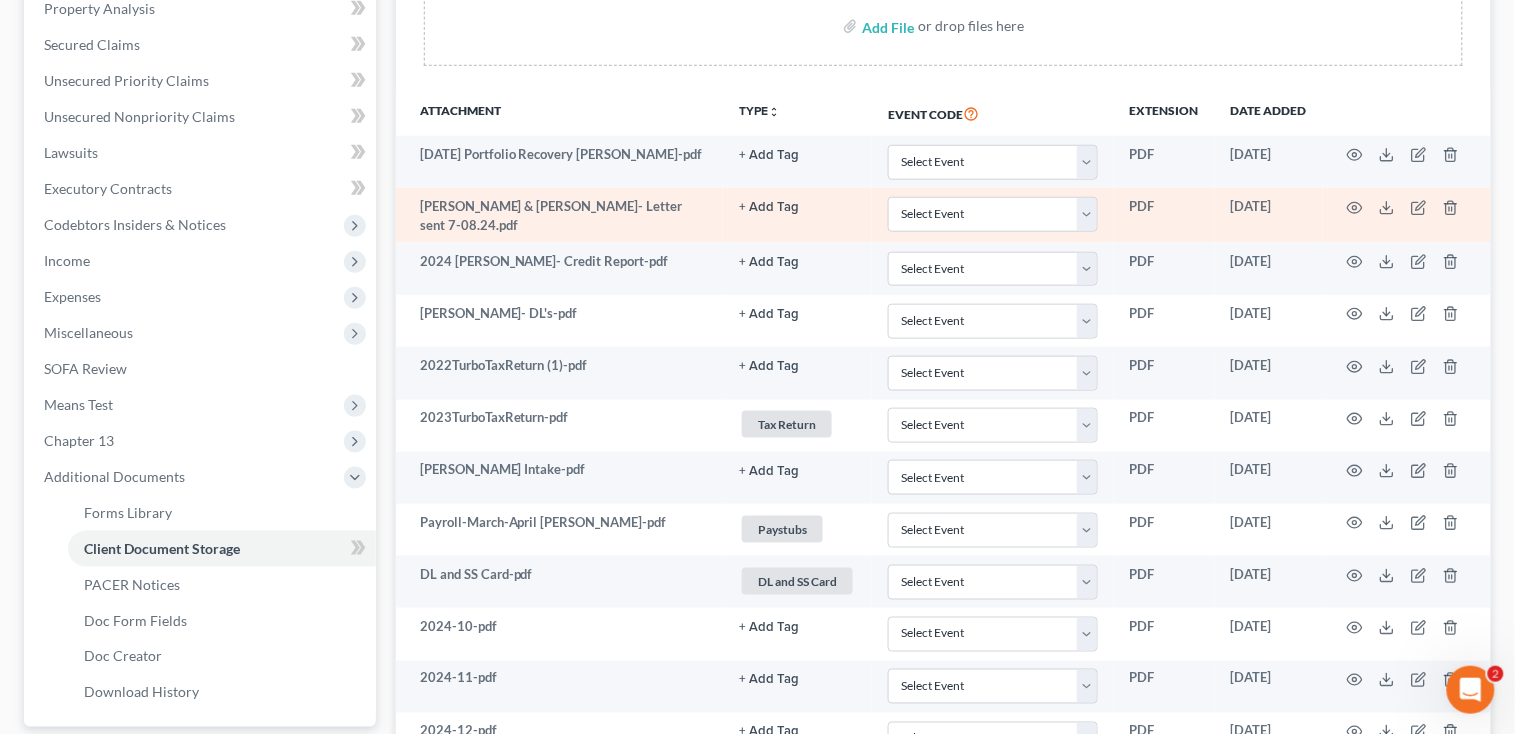 scroll, scrollTop: 400, scrollLeft: 0, axis: vertical 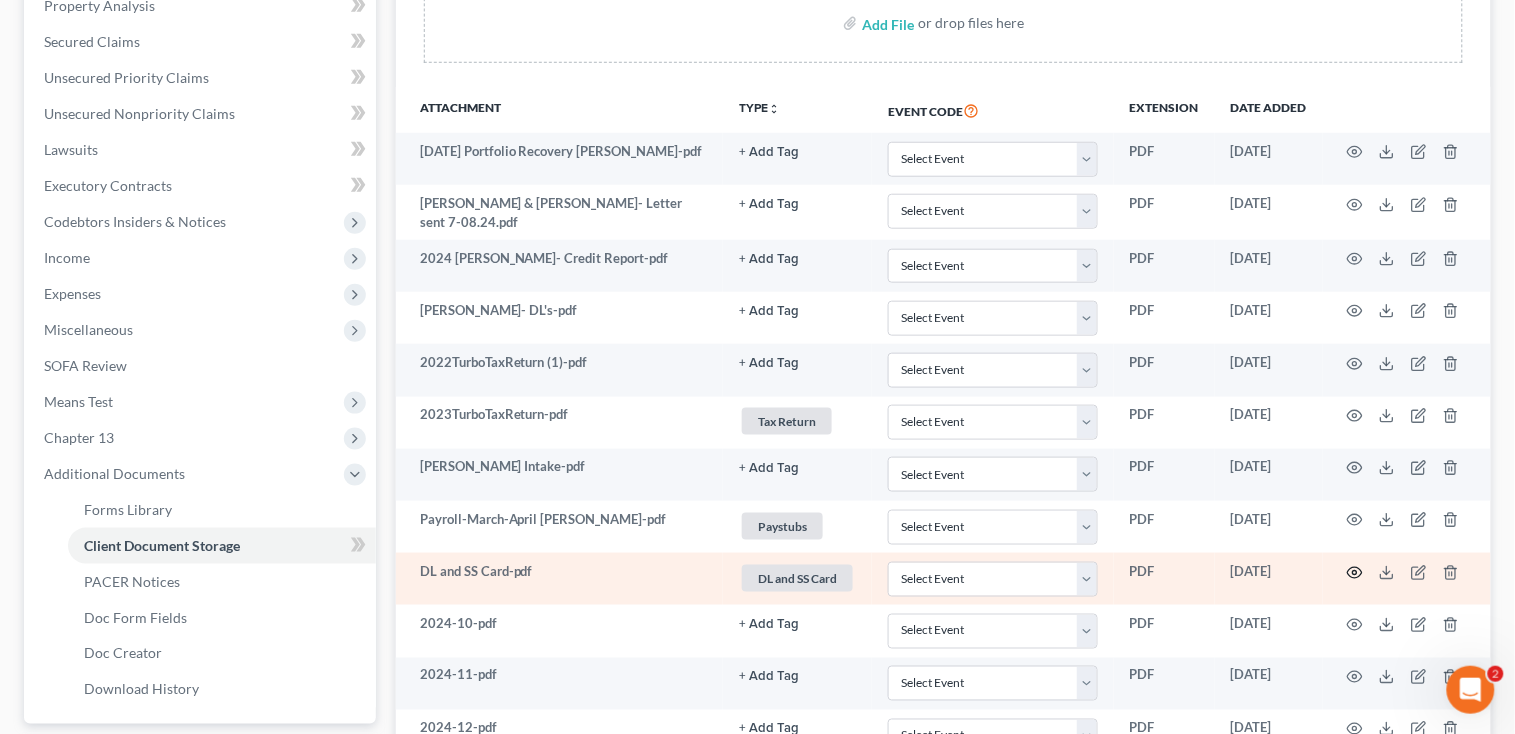 click 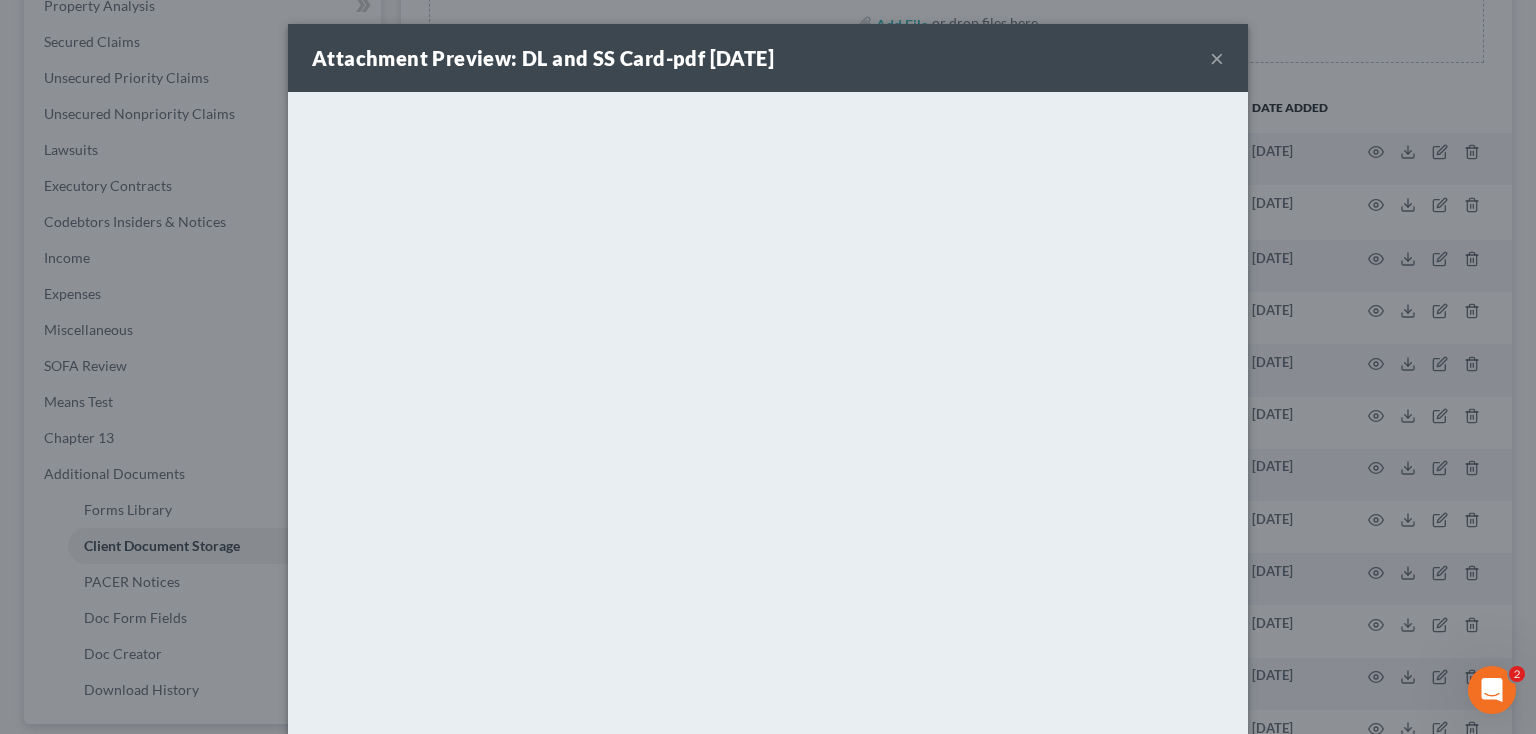 click on "Attachment Preview: DL and SS Card-pdf 04/25/2025 ×" at bounding box center (768, 58) 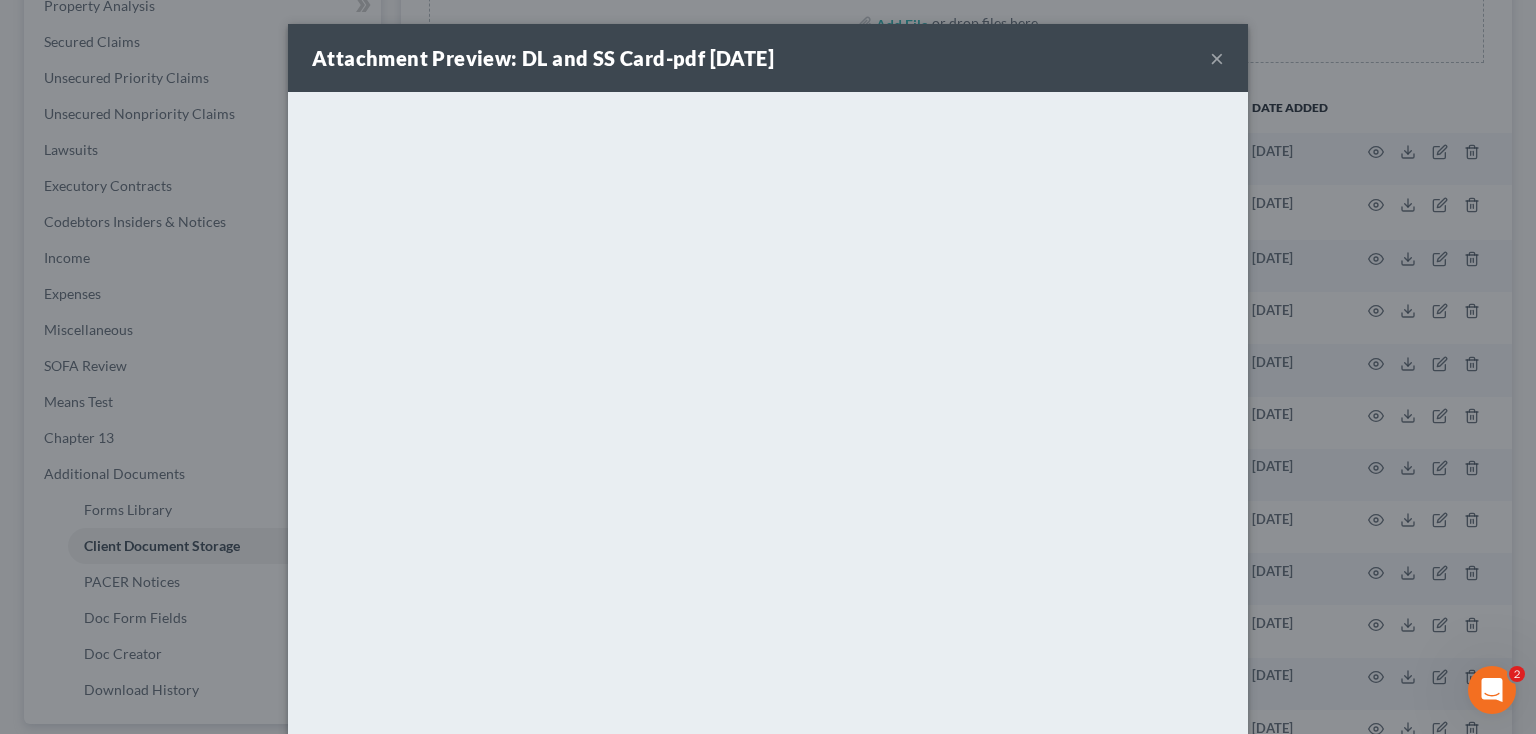 click on "×" at bounding box center (1217, 58) 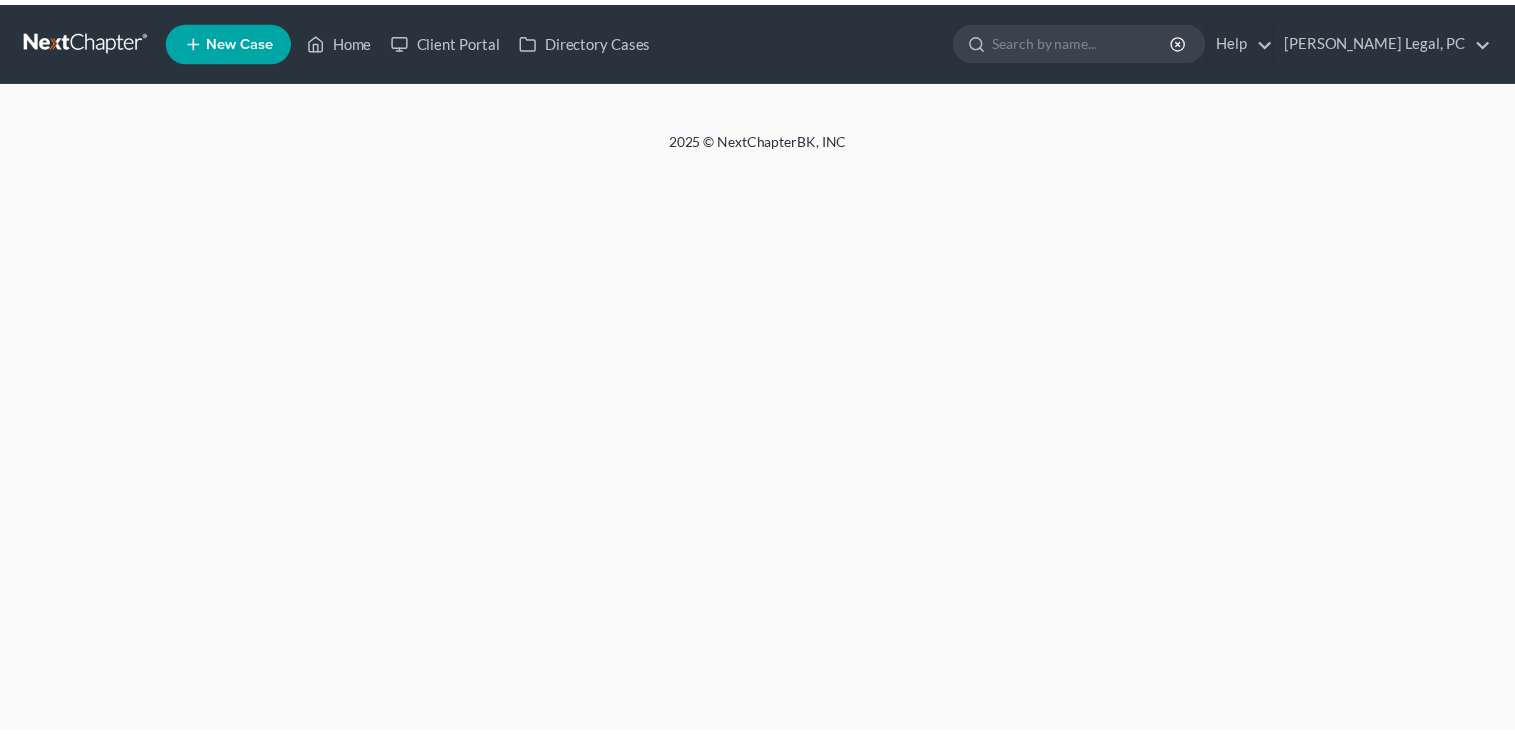 scroll, scrollTop: 0, scrollLeft: 0, axis: both 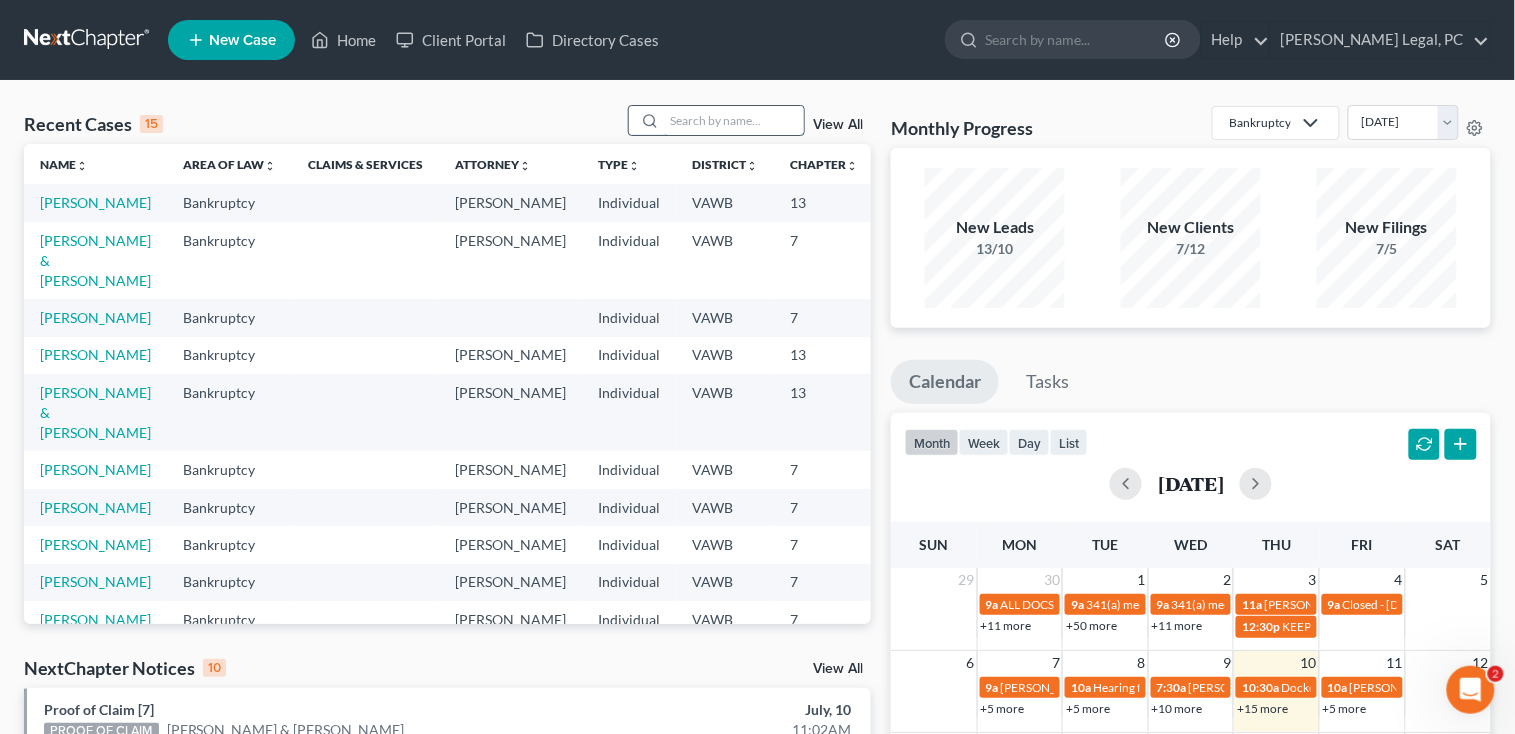 click at bounding box center (734, 120) 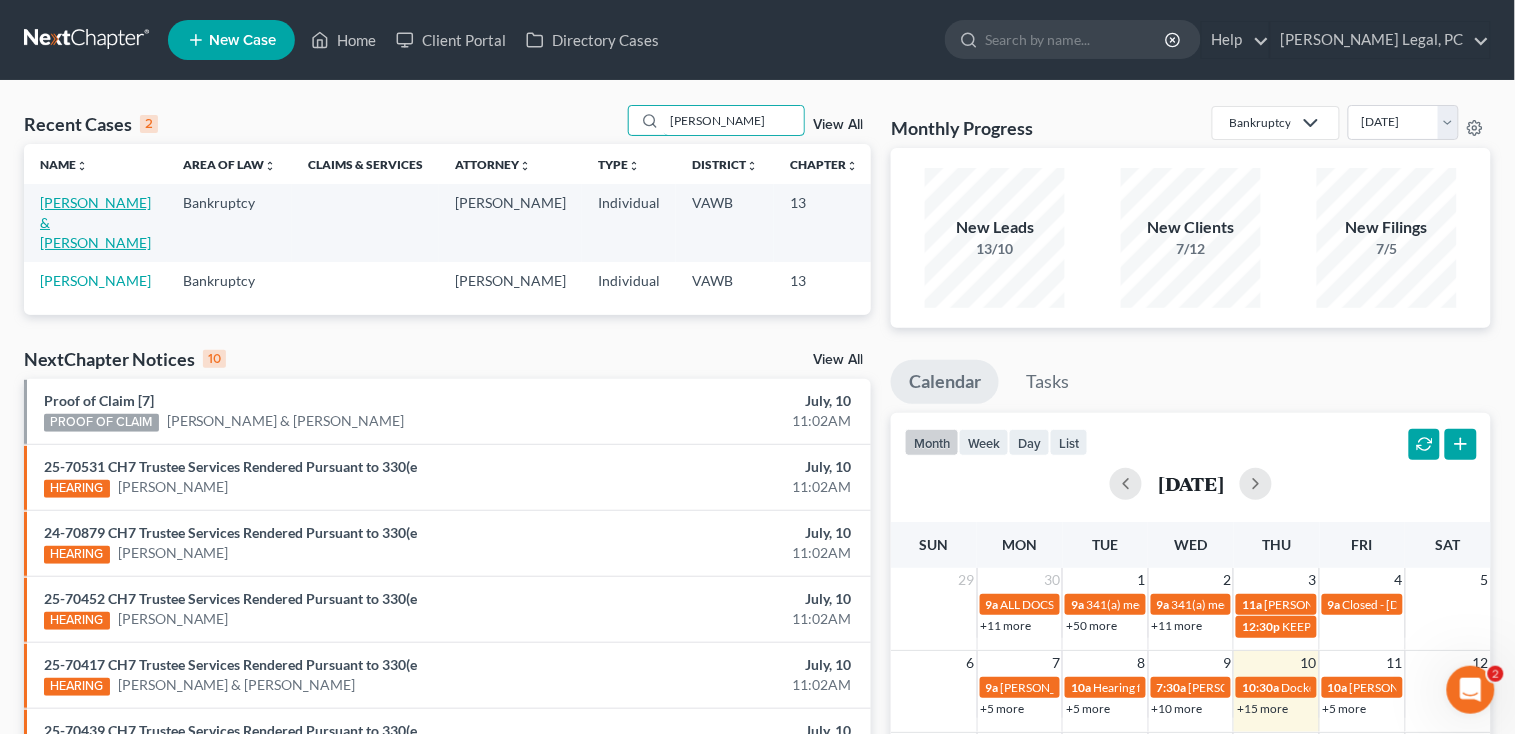type on "crigger" 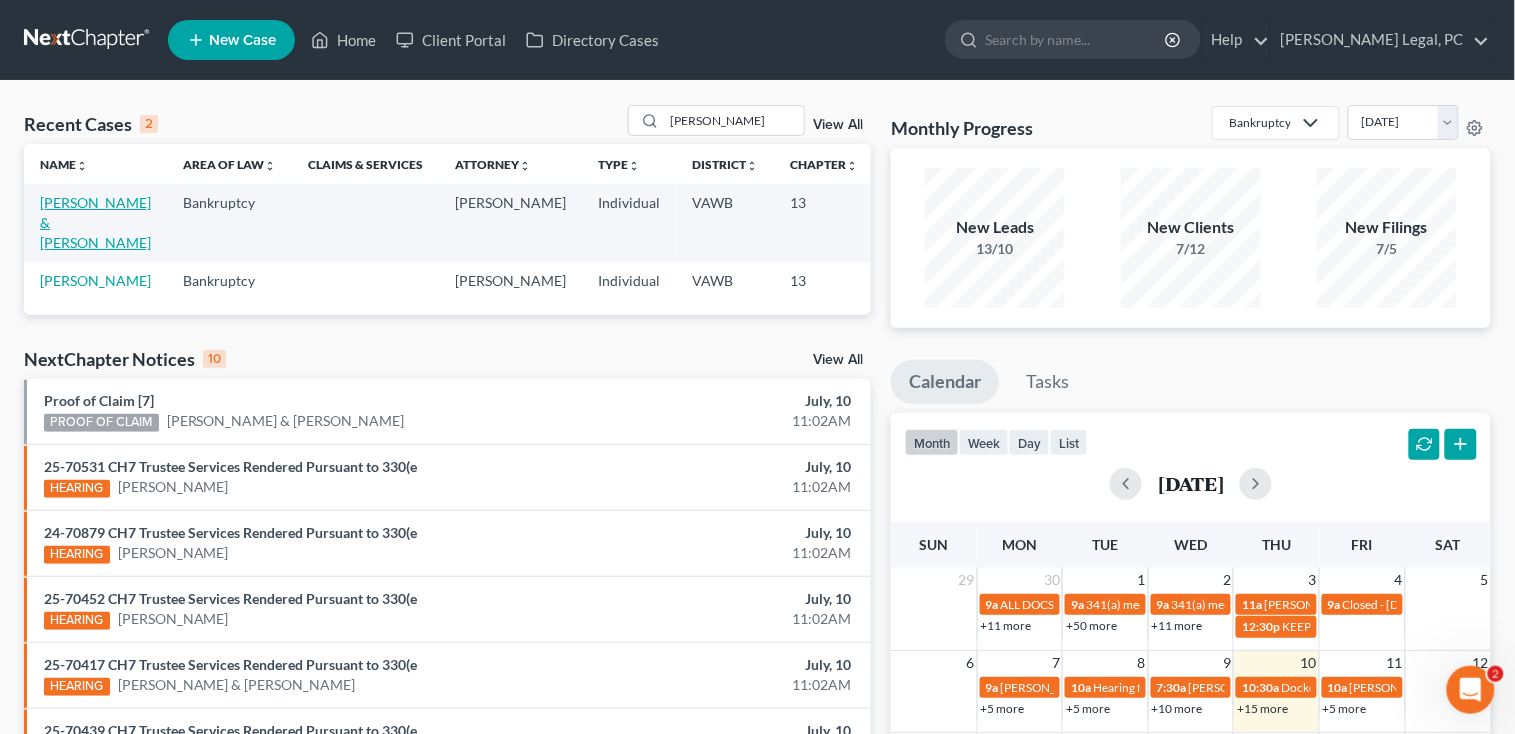 click on "Crigger, Jonathan & Bethane" at bounding box center [95, 222] 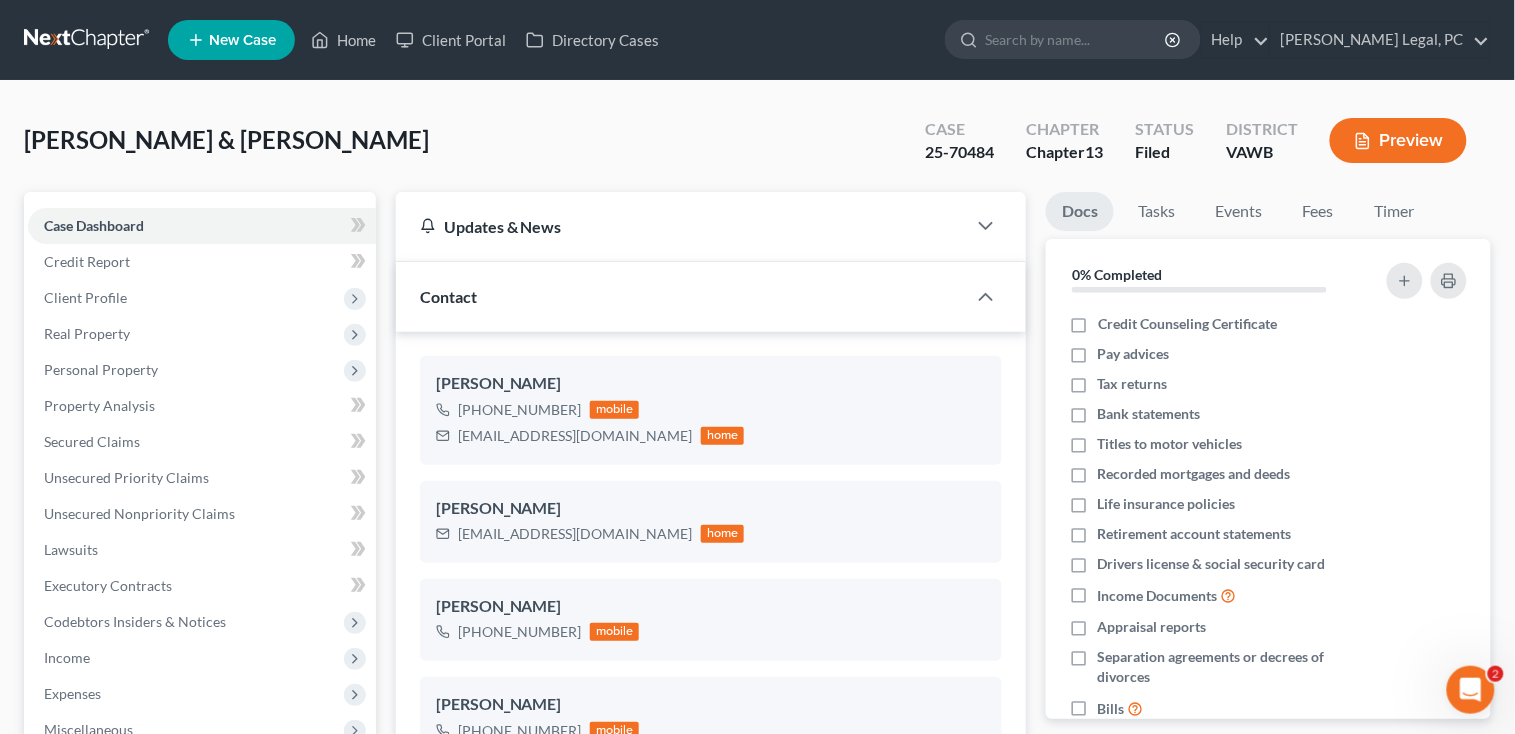 scroll, scrollTop: 230, scrollLeft: 0, axis: vertical 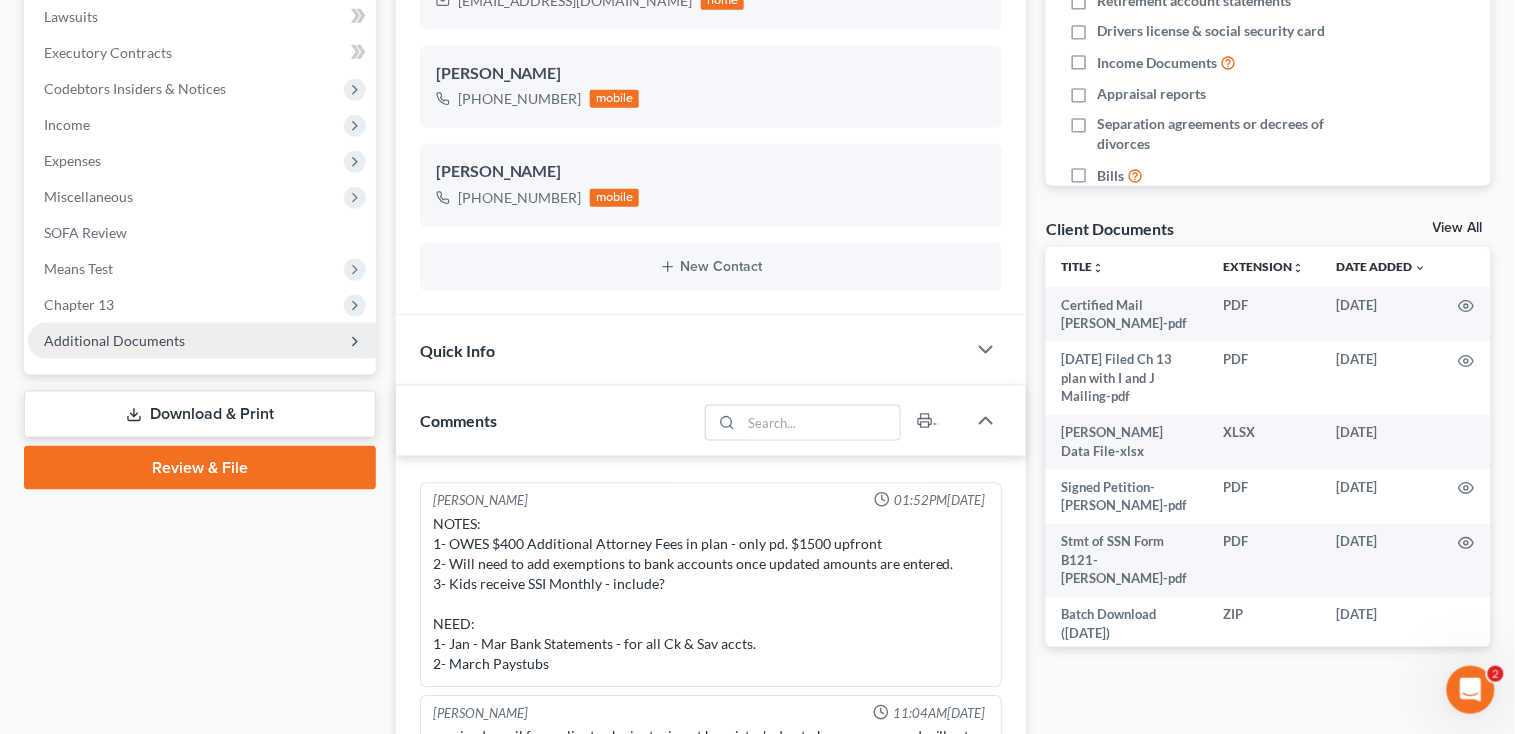 click on "Additional Documents" at bounding box center (114, 340) 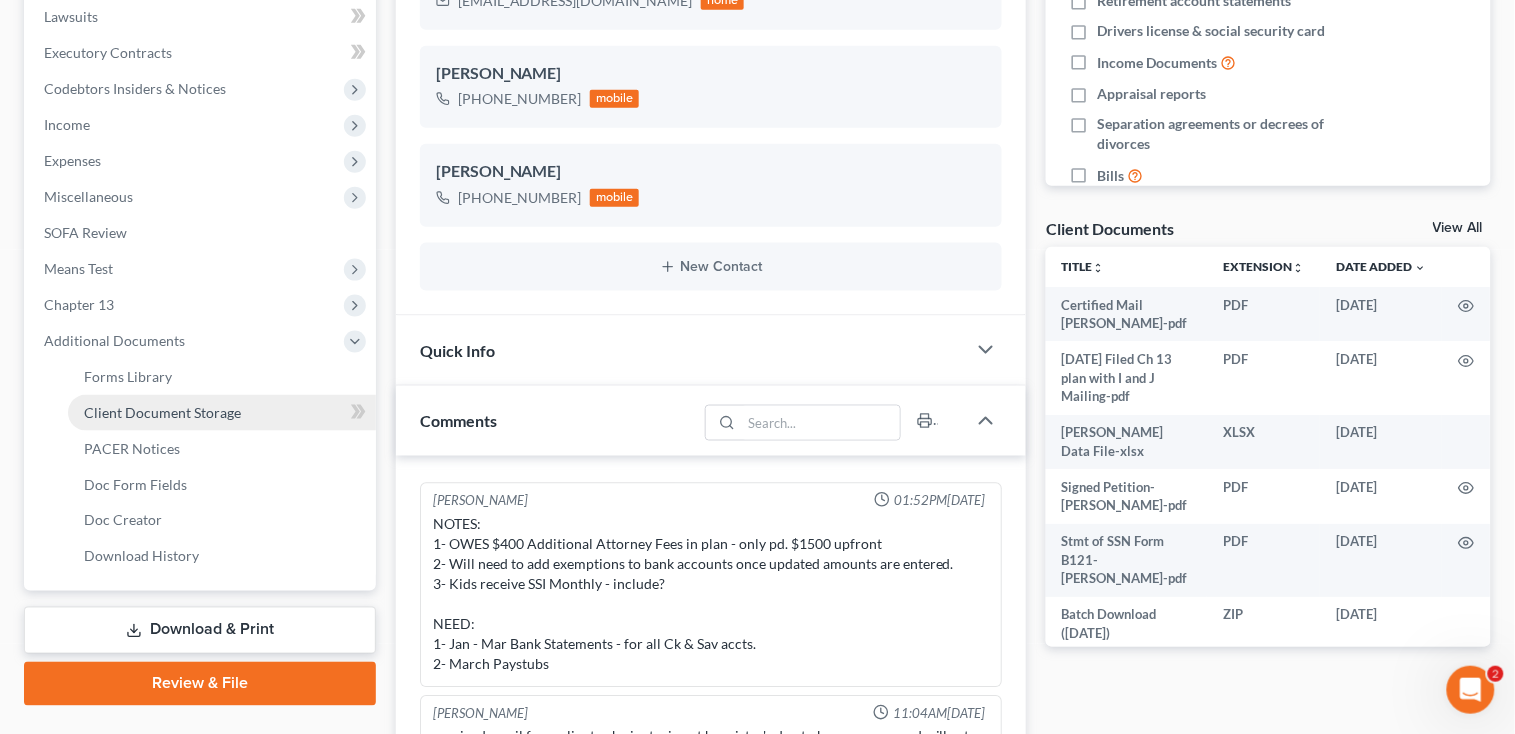click on "Client Document Storage" at bounding box center (222, 413) 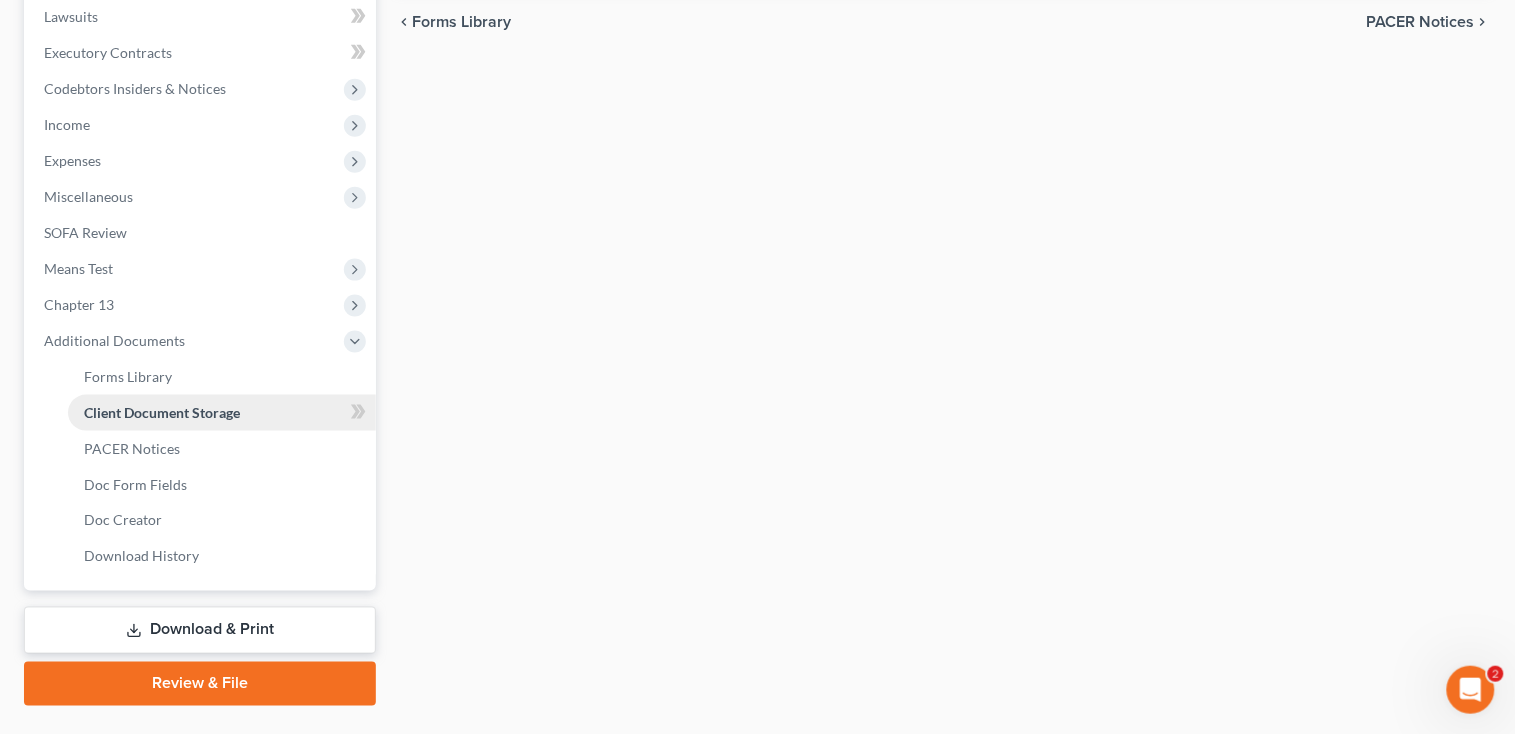 scroll, scrollTop: 424, scrollLeft: 0, axis: vertical 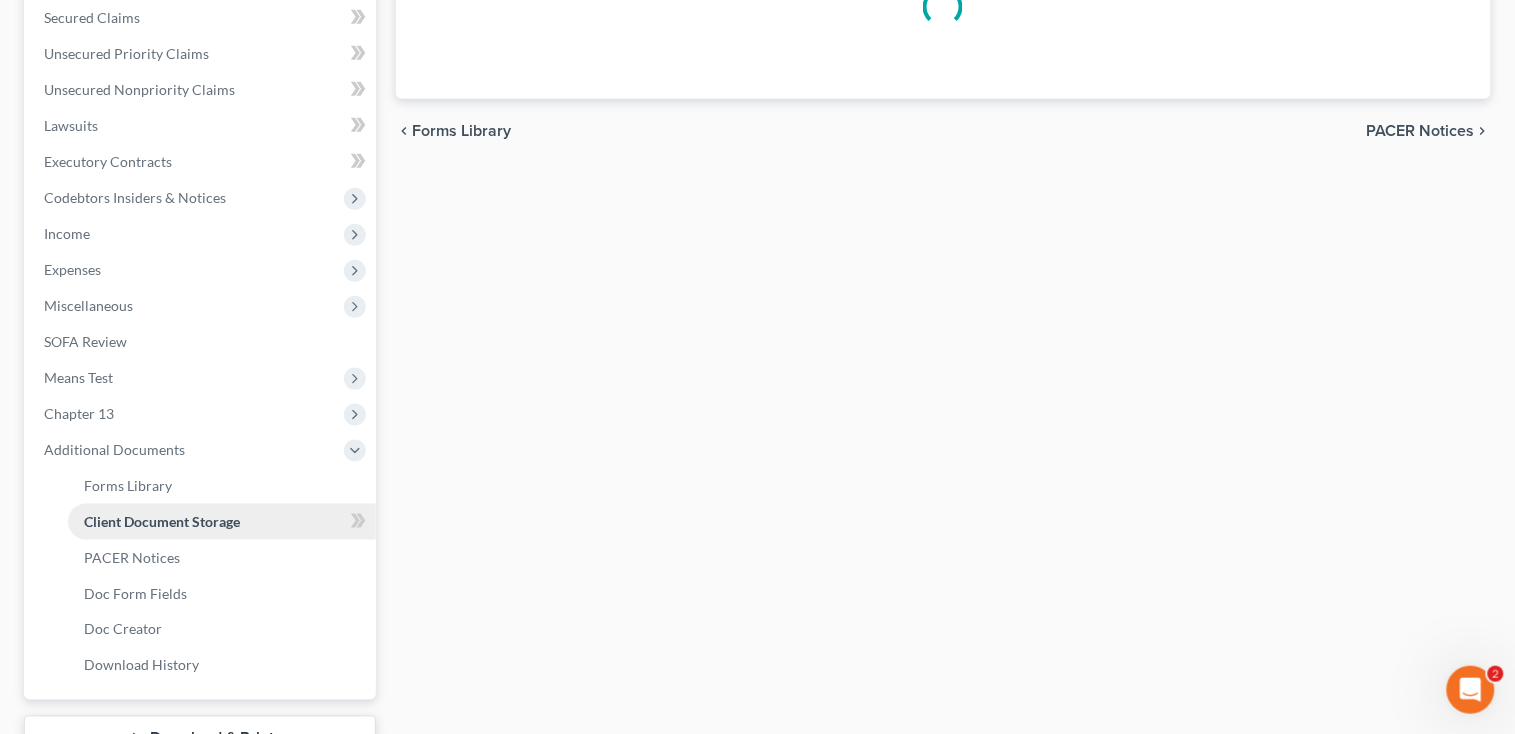 select on "0" 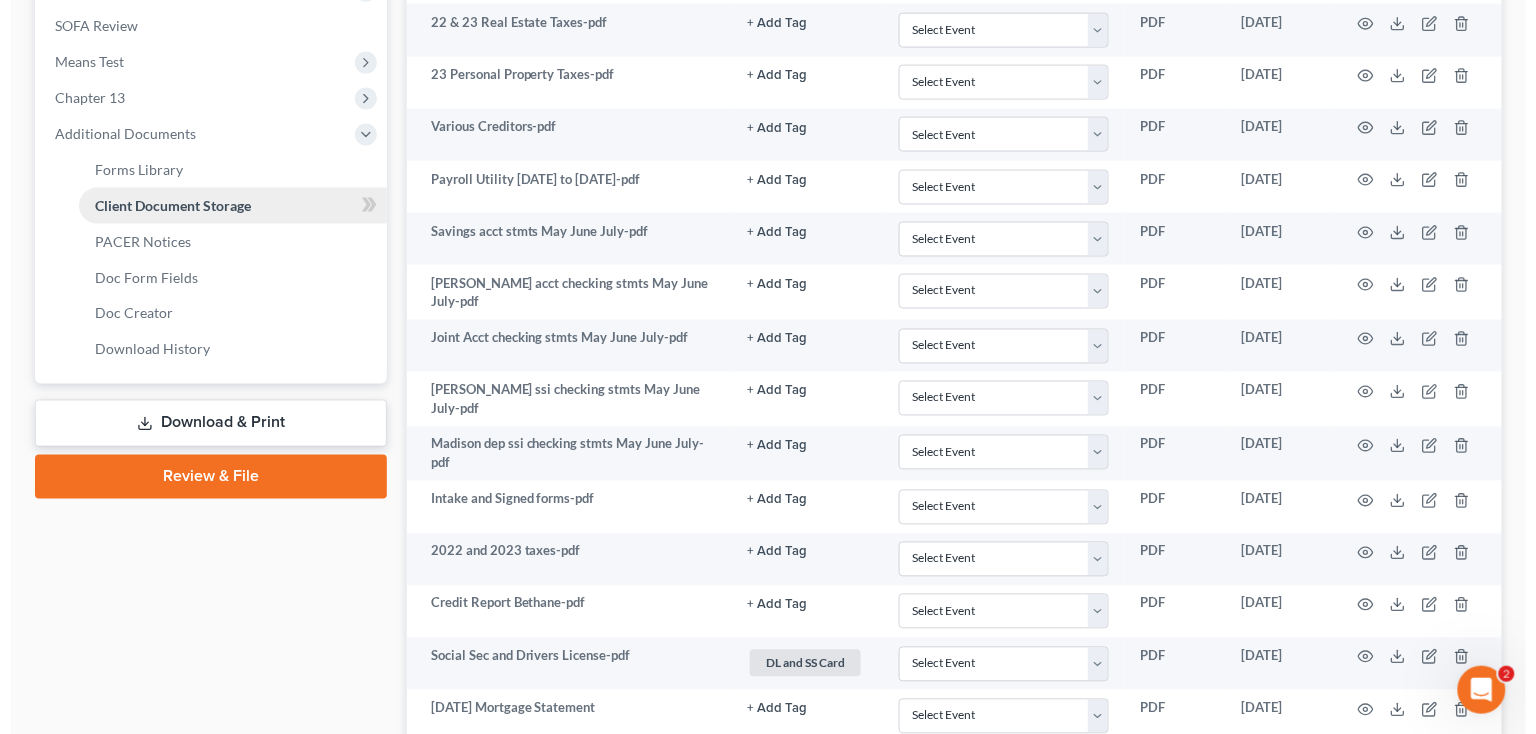 scroll, scrollTop: 800, scrollLeft: 0, axis: vertical 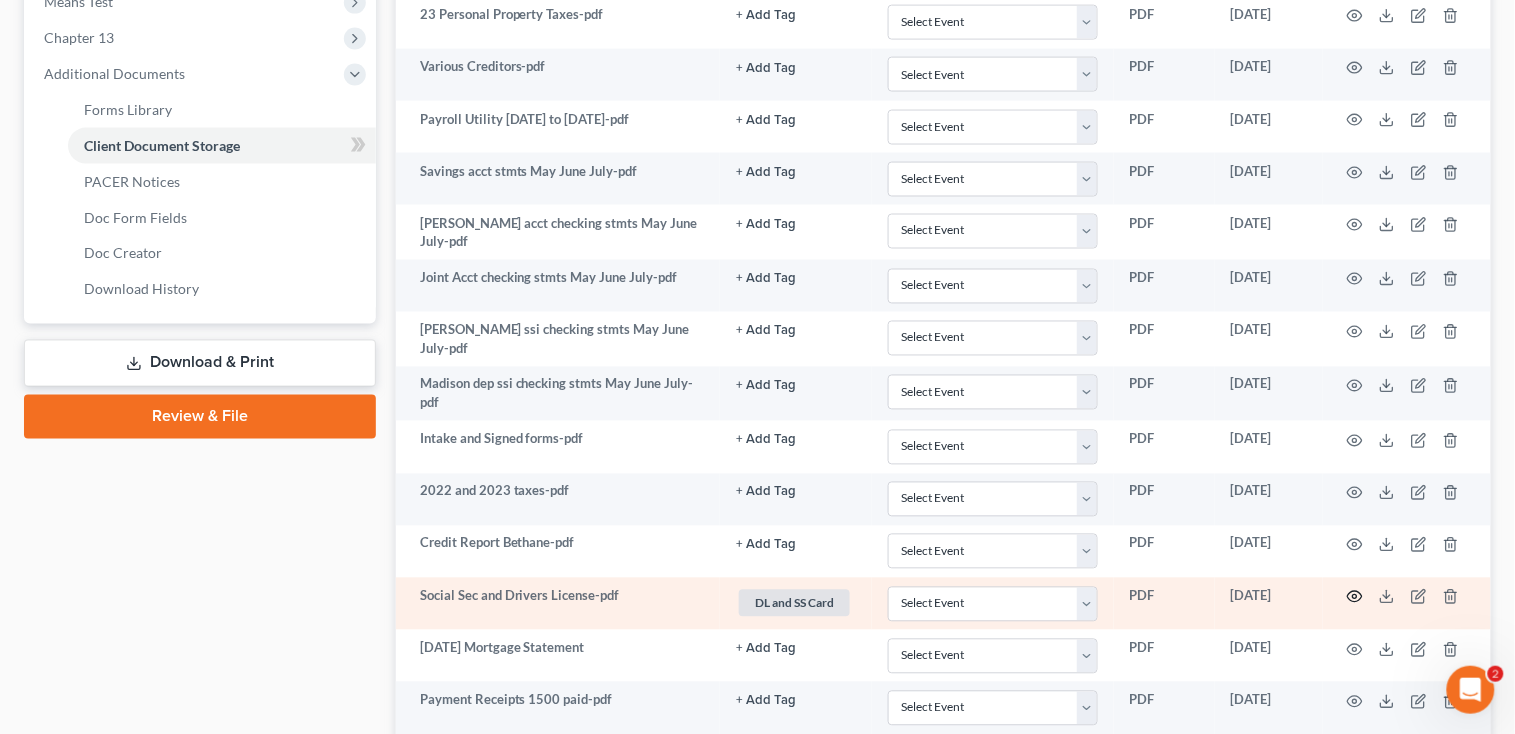 click 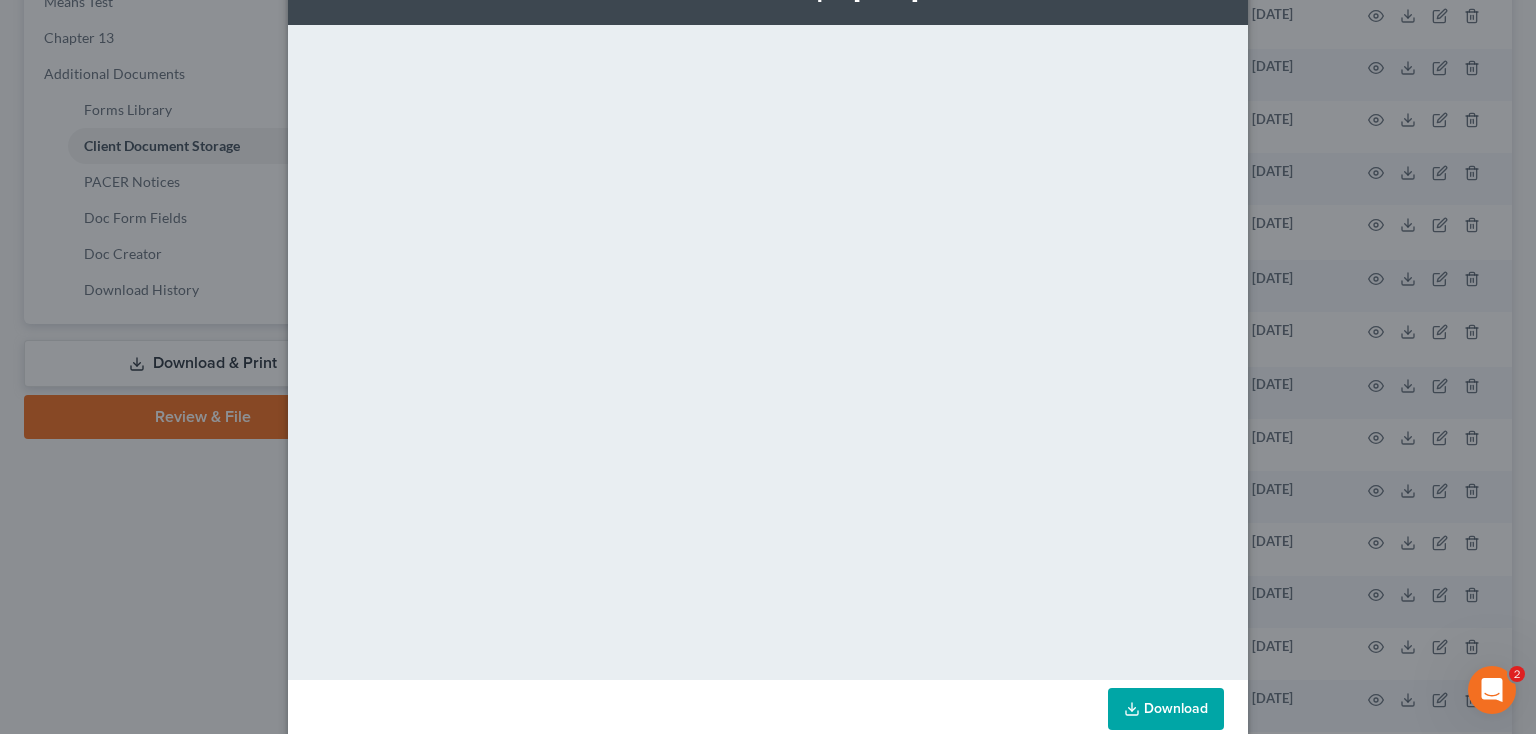 scroll, scrollTop: 101, scrollLeft: 0, axis: vertical 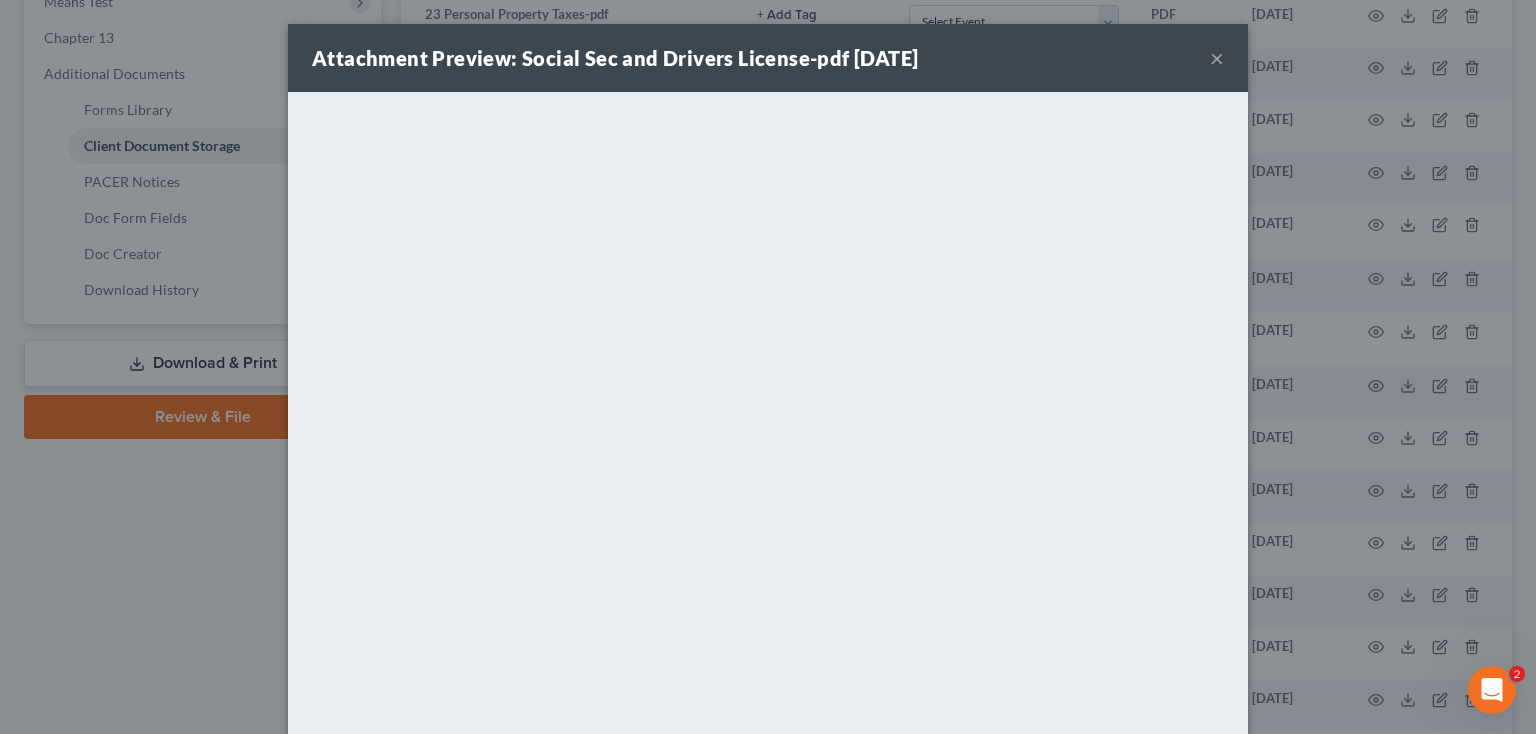 click on "×" at bounding box center [1217, 58] 